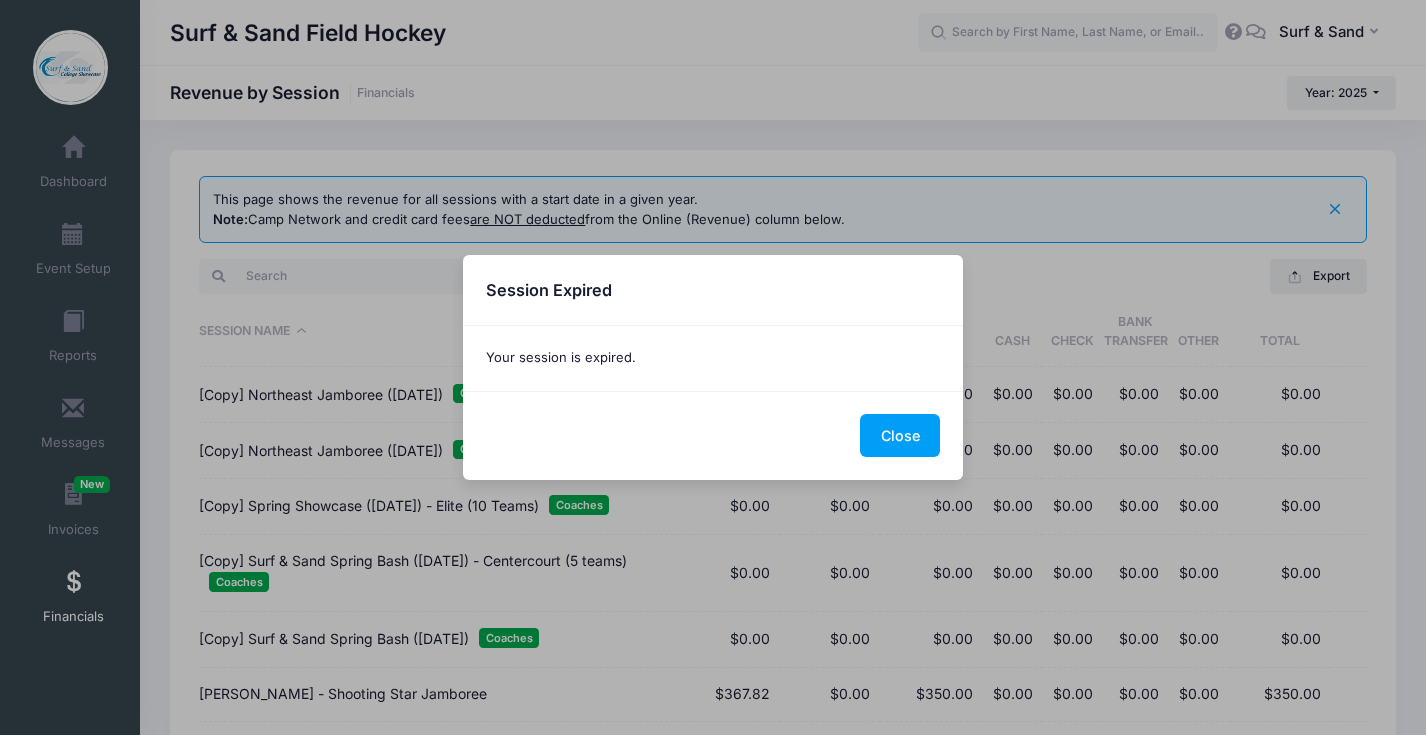 scroll, scrollTop: 1683, scrollLeft: 0, axis: vertical 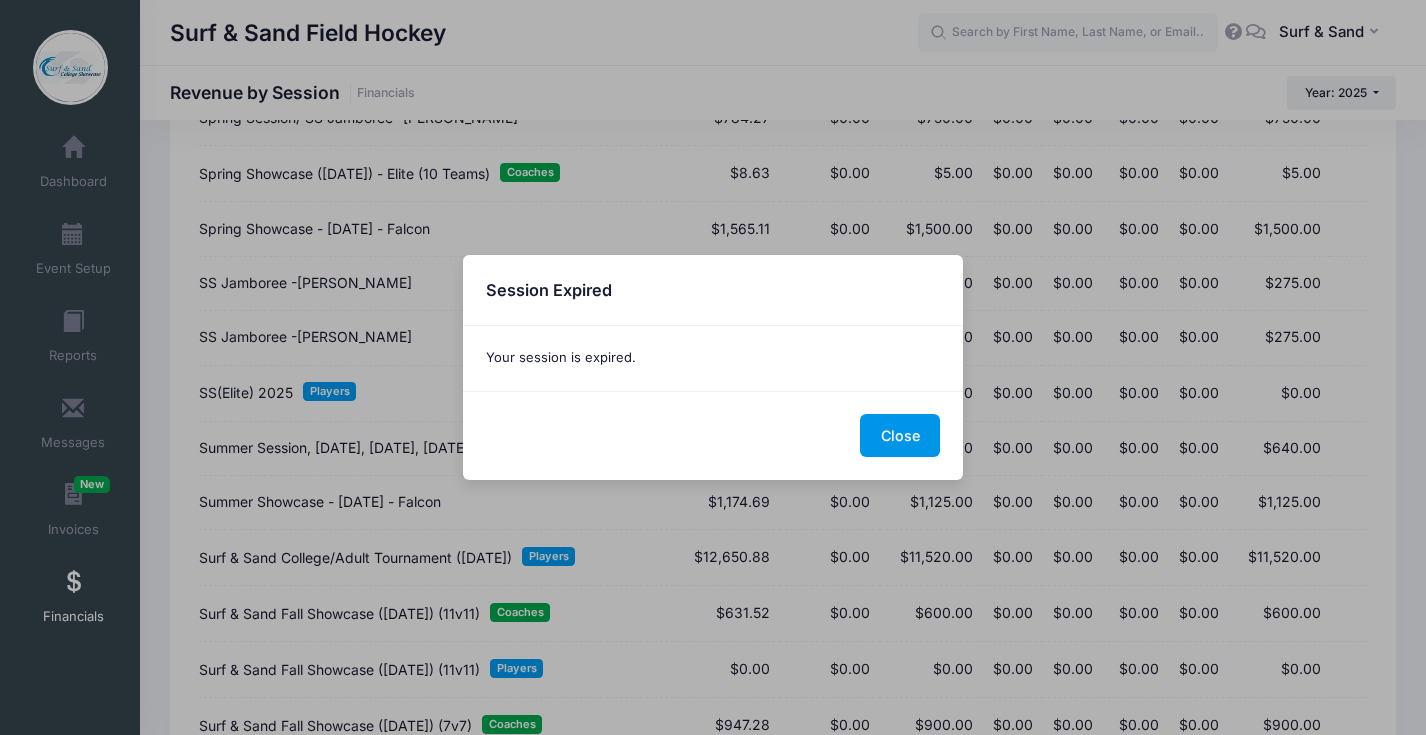 click on "Close" at bounding box center [900, 435] 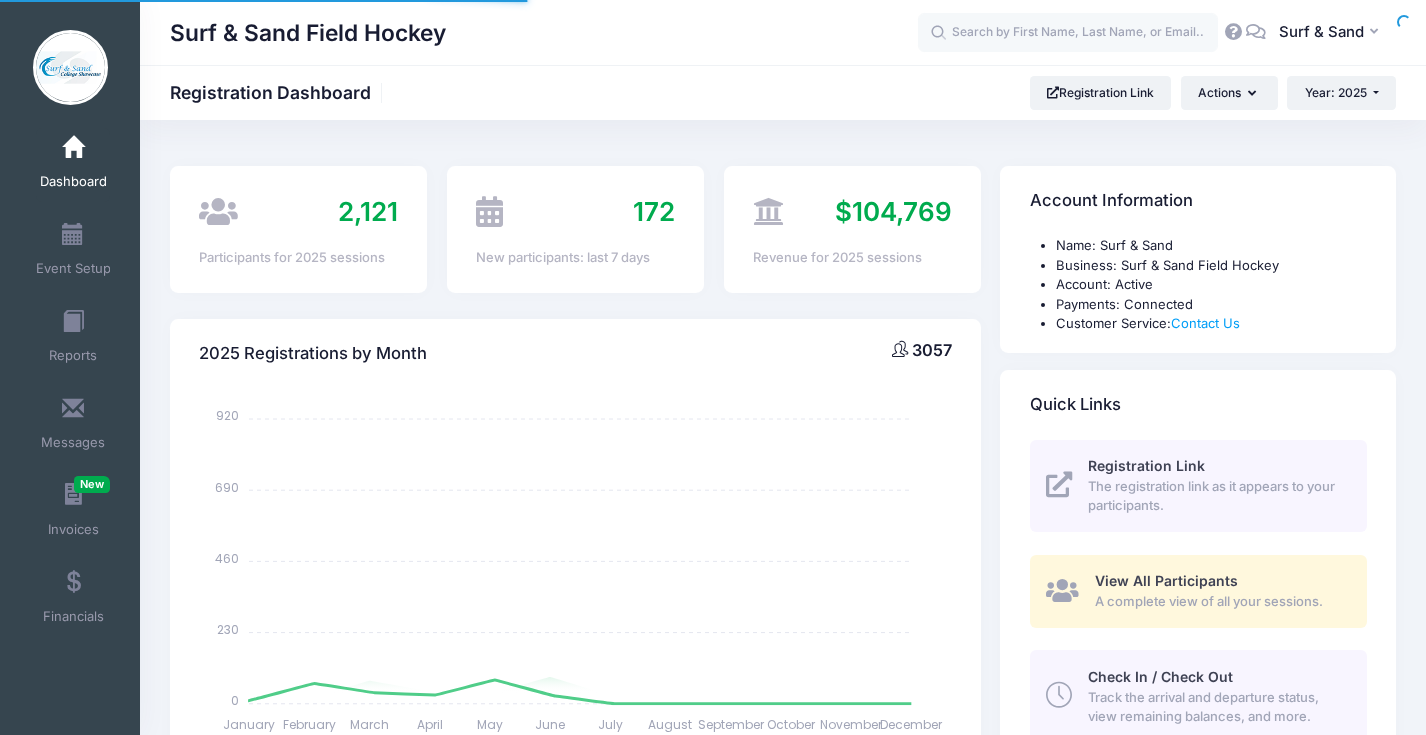 select 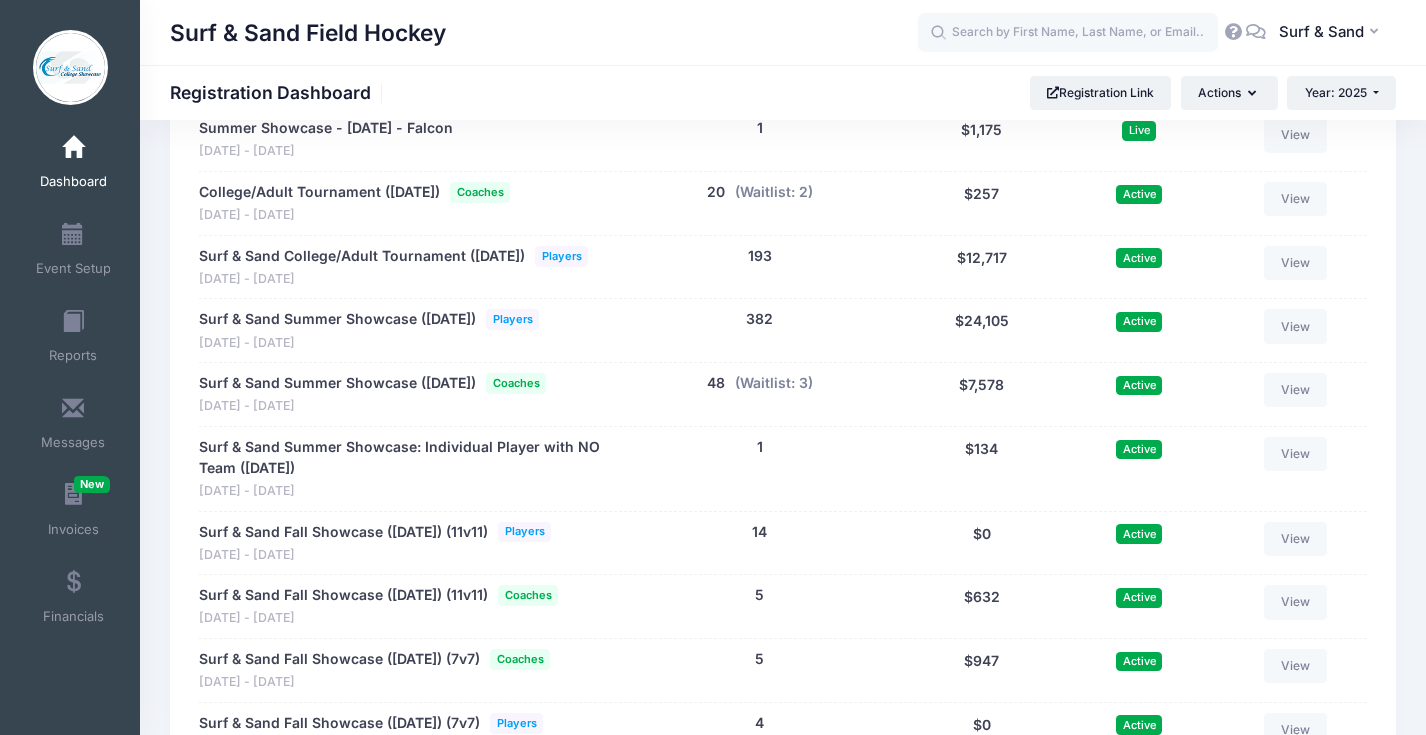 scroll, scrollTop: 3664, scrollLeft: 0, axis: vertical 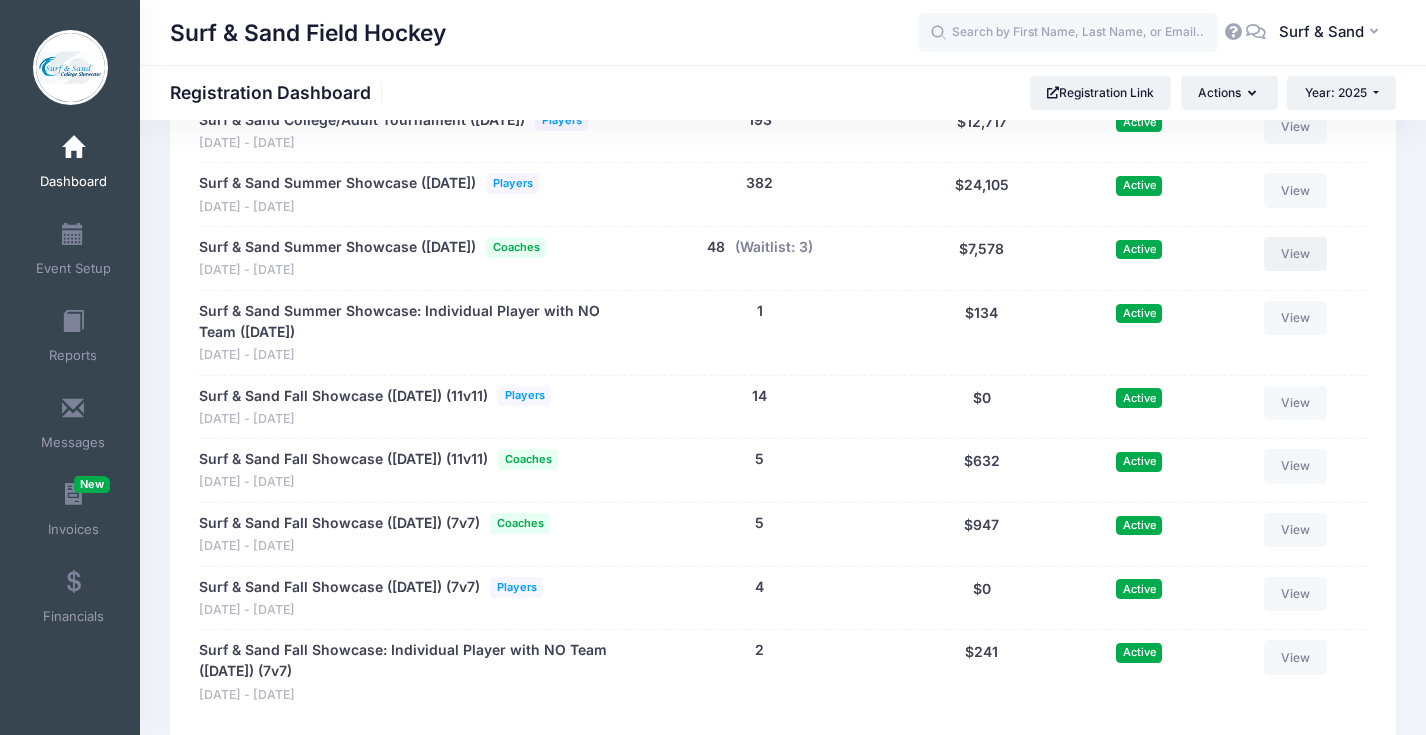 click on "View" at bounding box center [1296, 254] 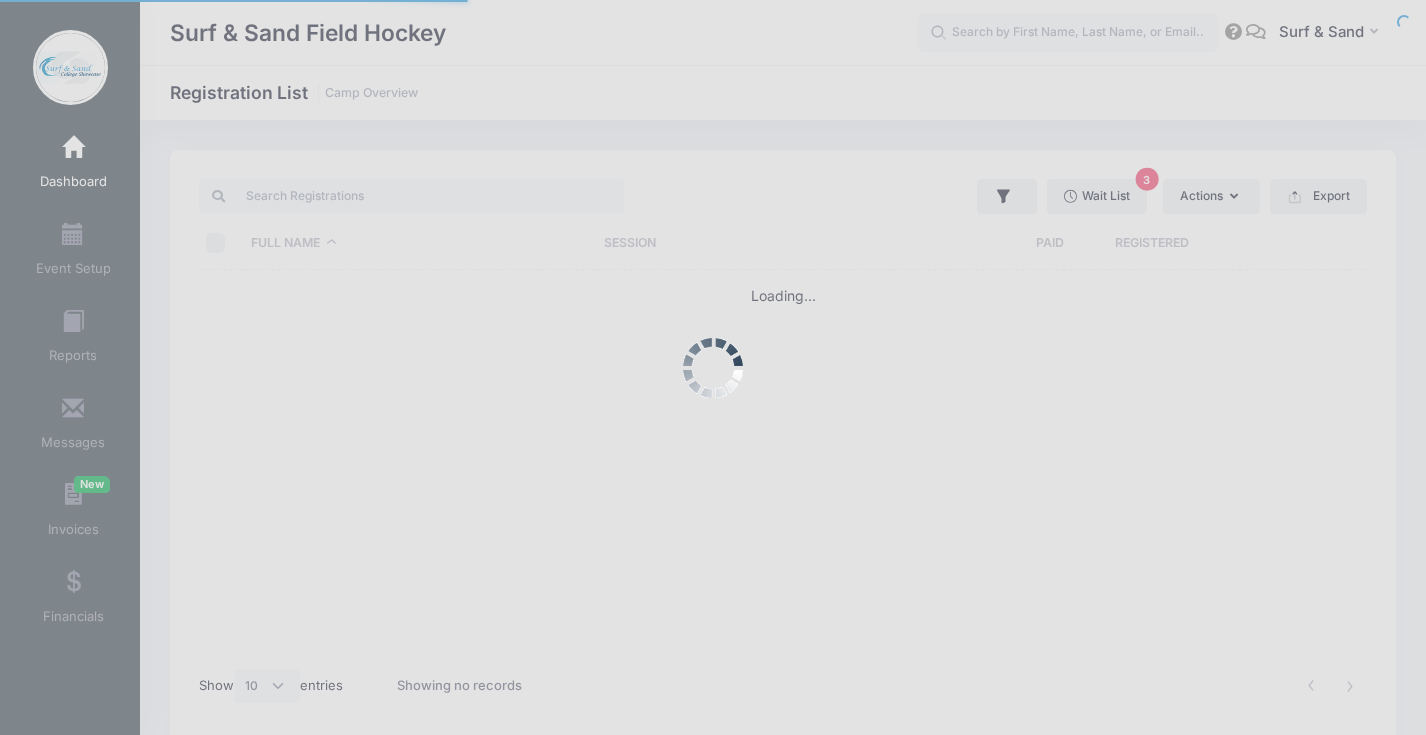 select on "10" 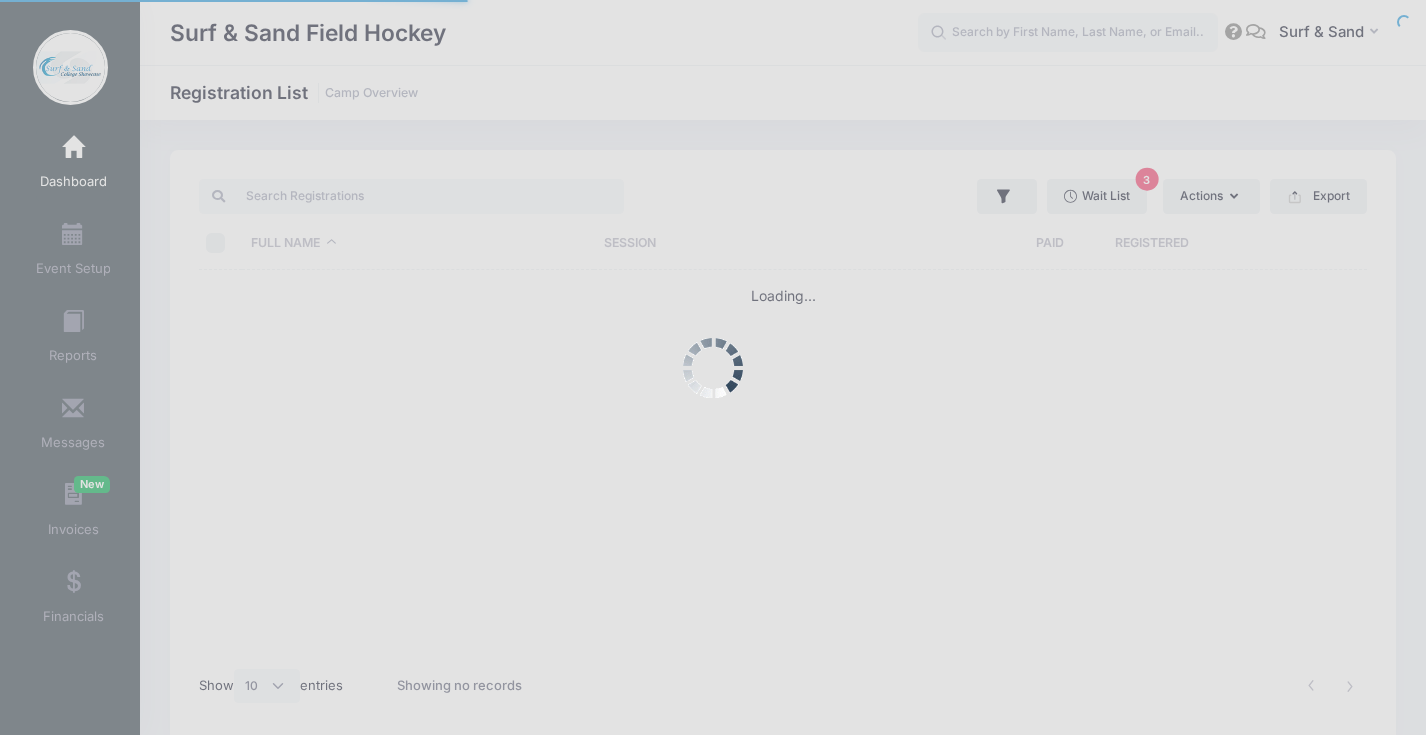 scroll, scrollTop: 0, scrollLeft: 0, axis: both 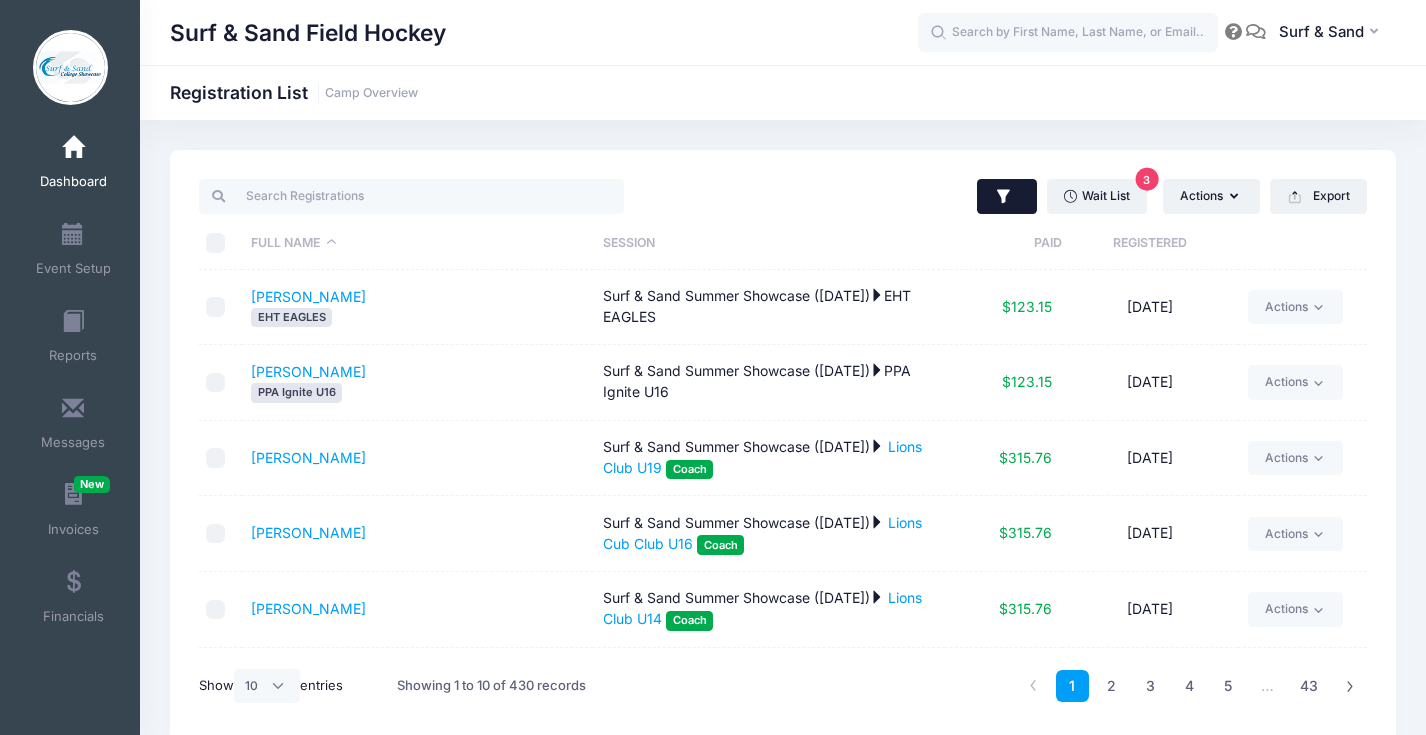 click at bounding box center (1007, 197) 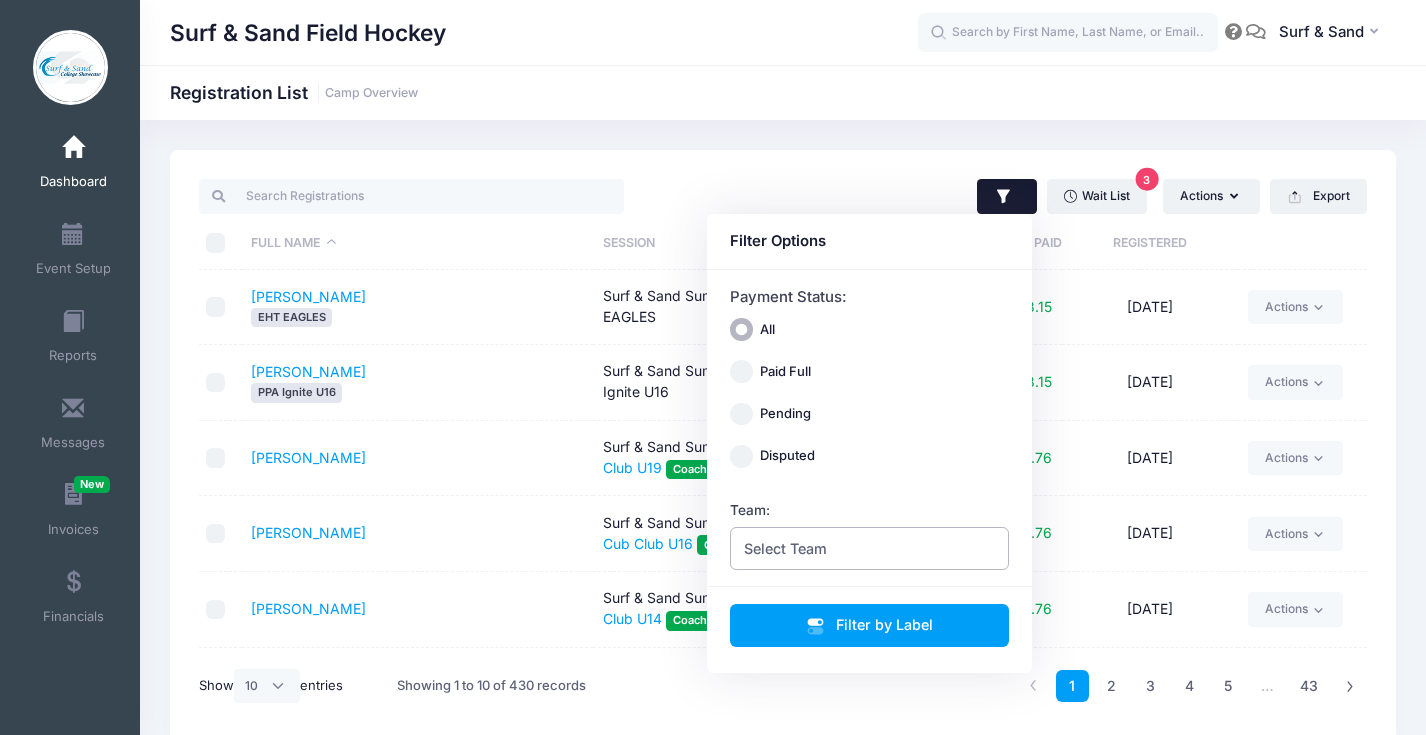 click on "Select Team" at bounding box center [870, 548] 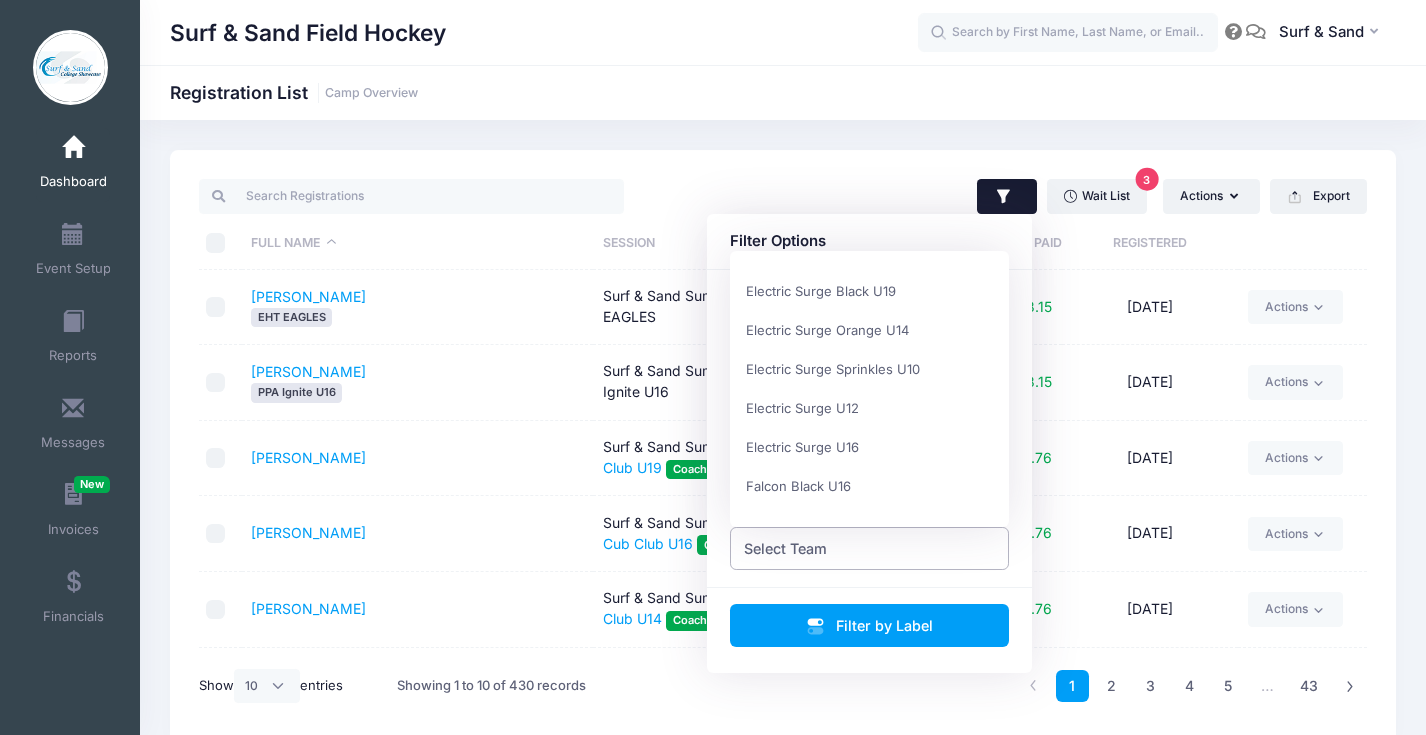 scroll, scrollTop: 574, scrollLeft: 0, axis: vertical 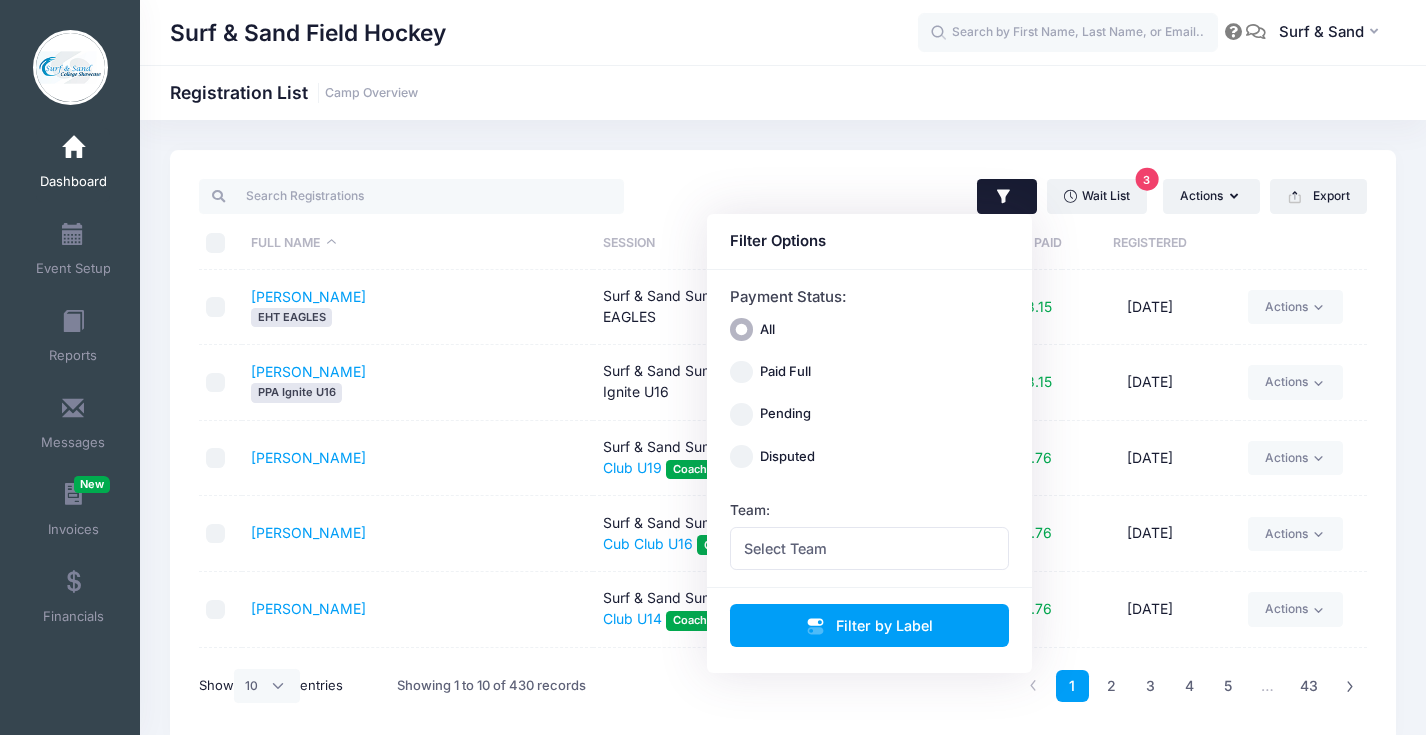 click on "Surf & Sand Field Hockey
Registration List
Camp Overview" at bounding box center [783, 93] 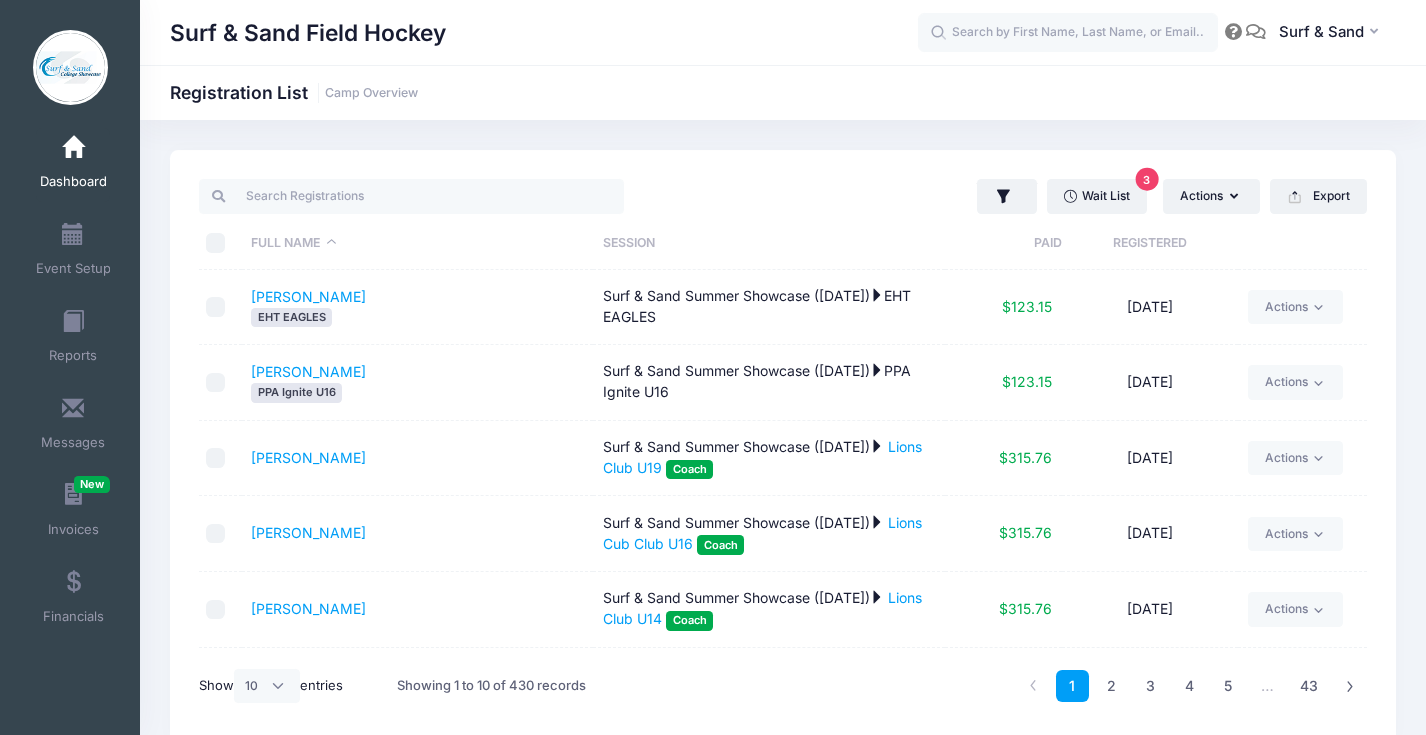 click at bounding box center [73, 148] 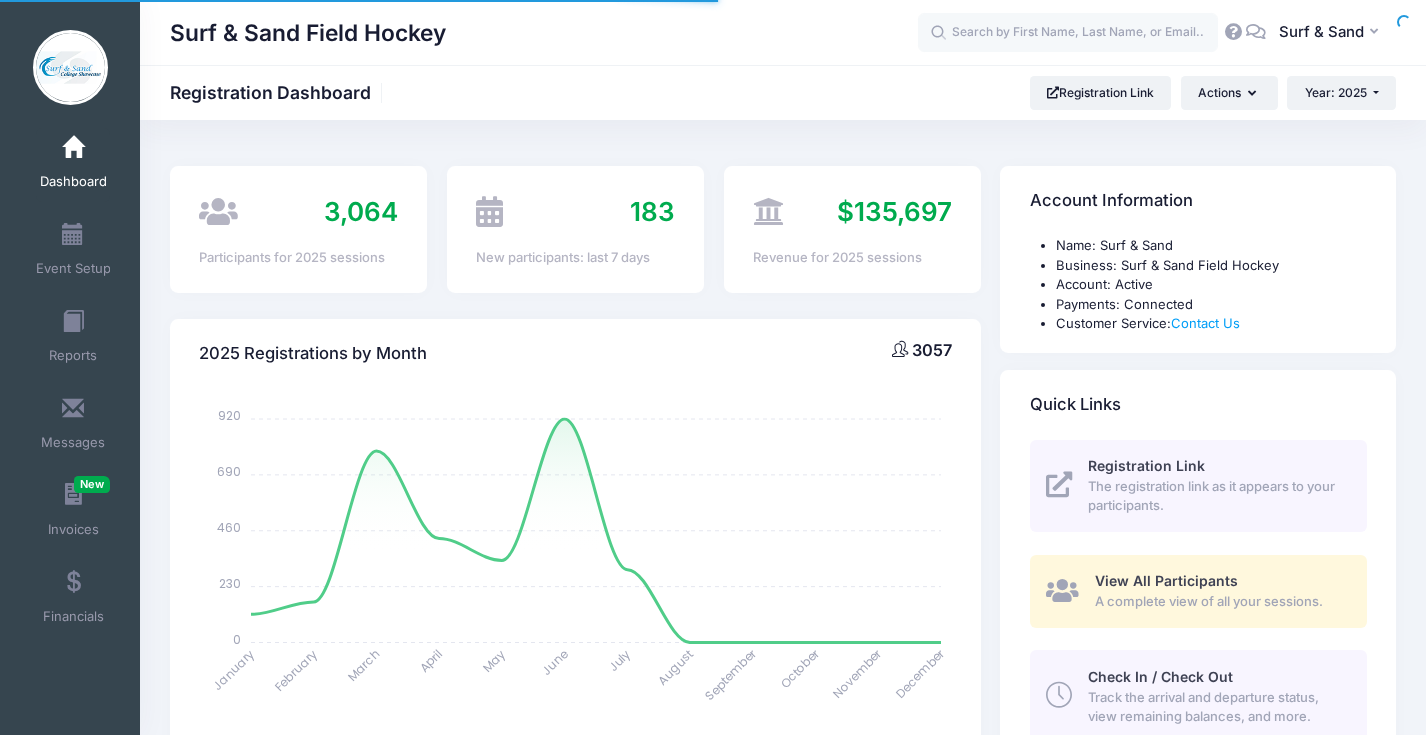 select 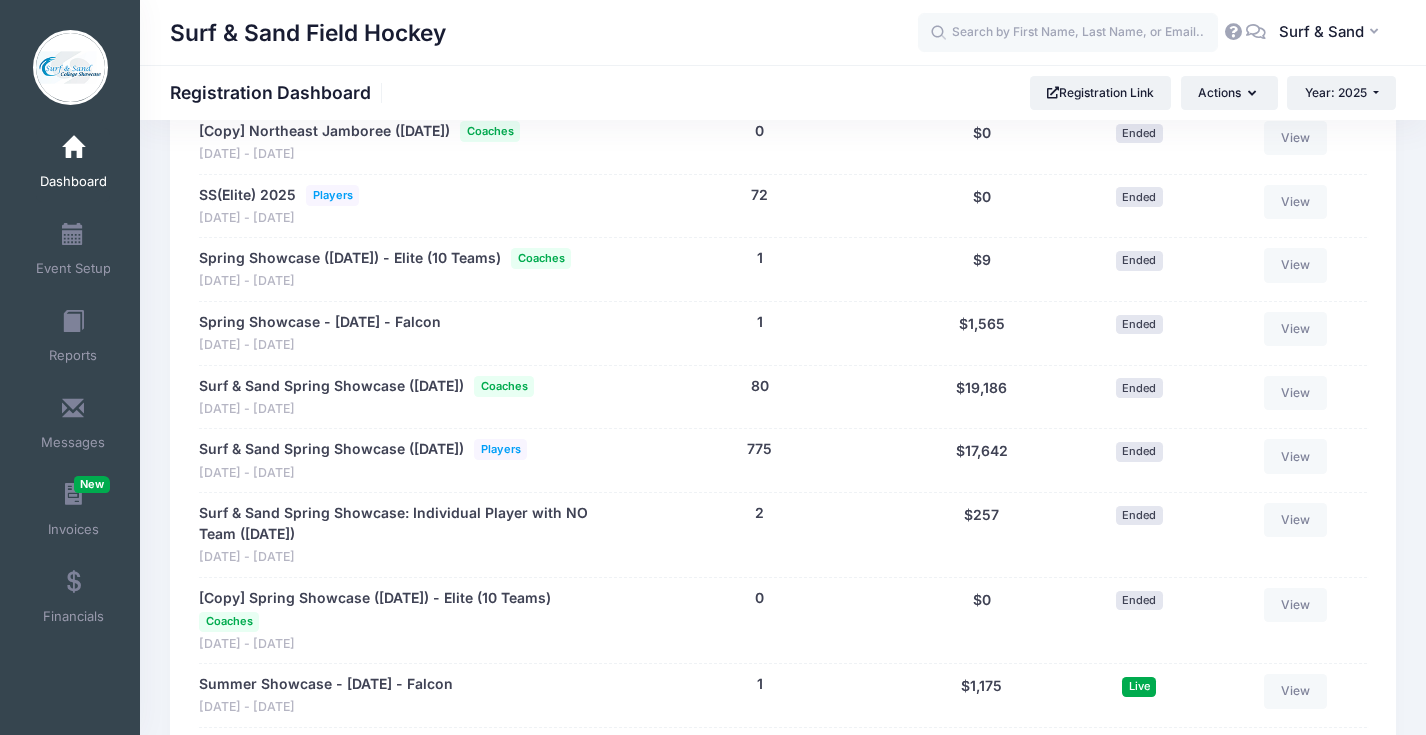 scroll, scrollTop: 3354, scrollLeft: 0, axis: vertical 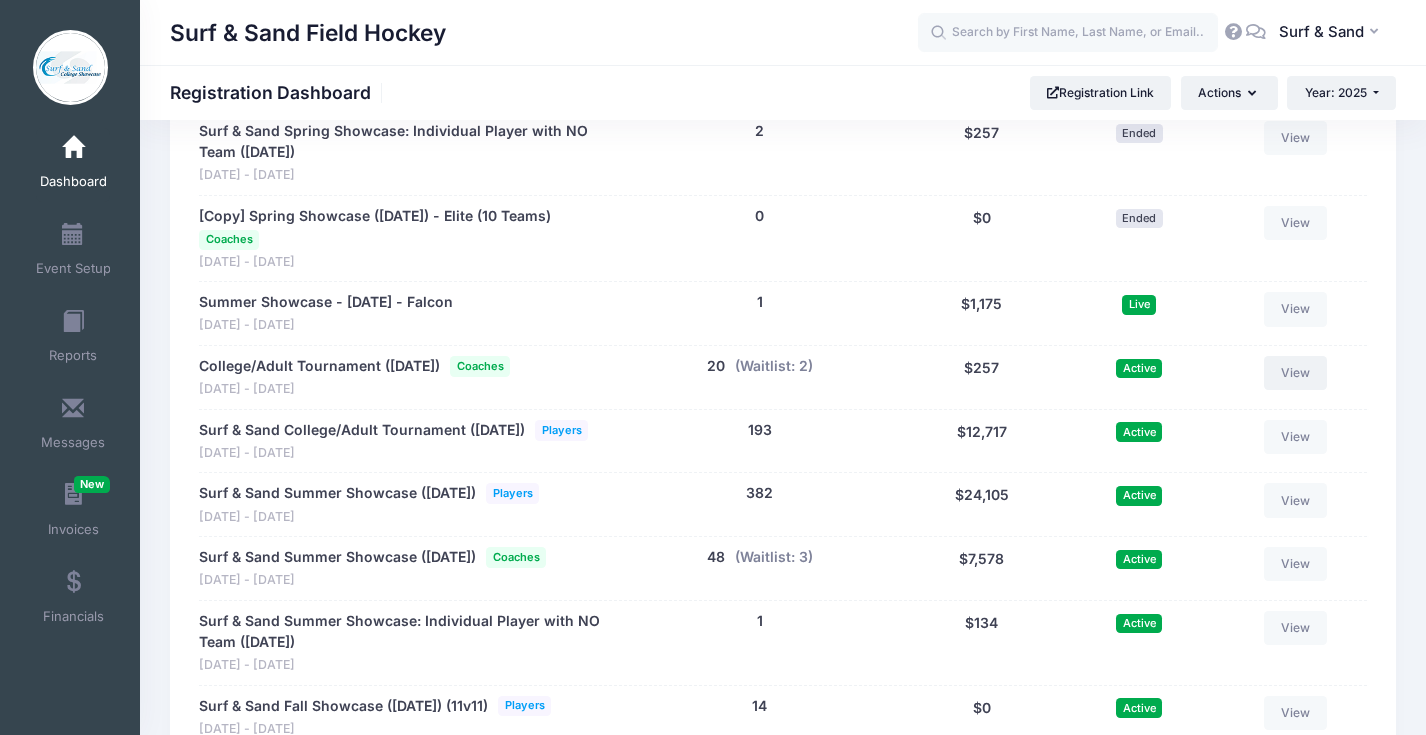 click on "View" at bounding box center [1296, 373] 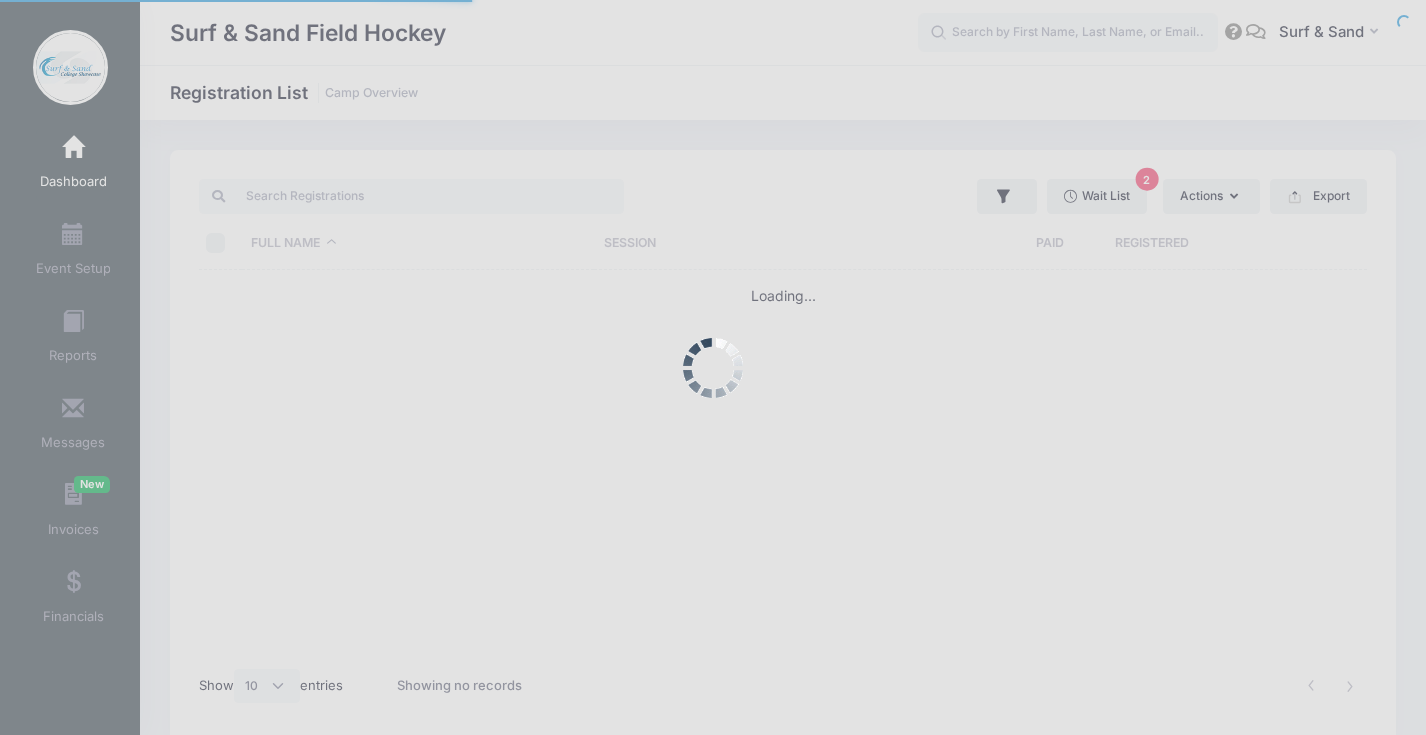 select on "10" 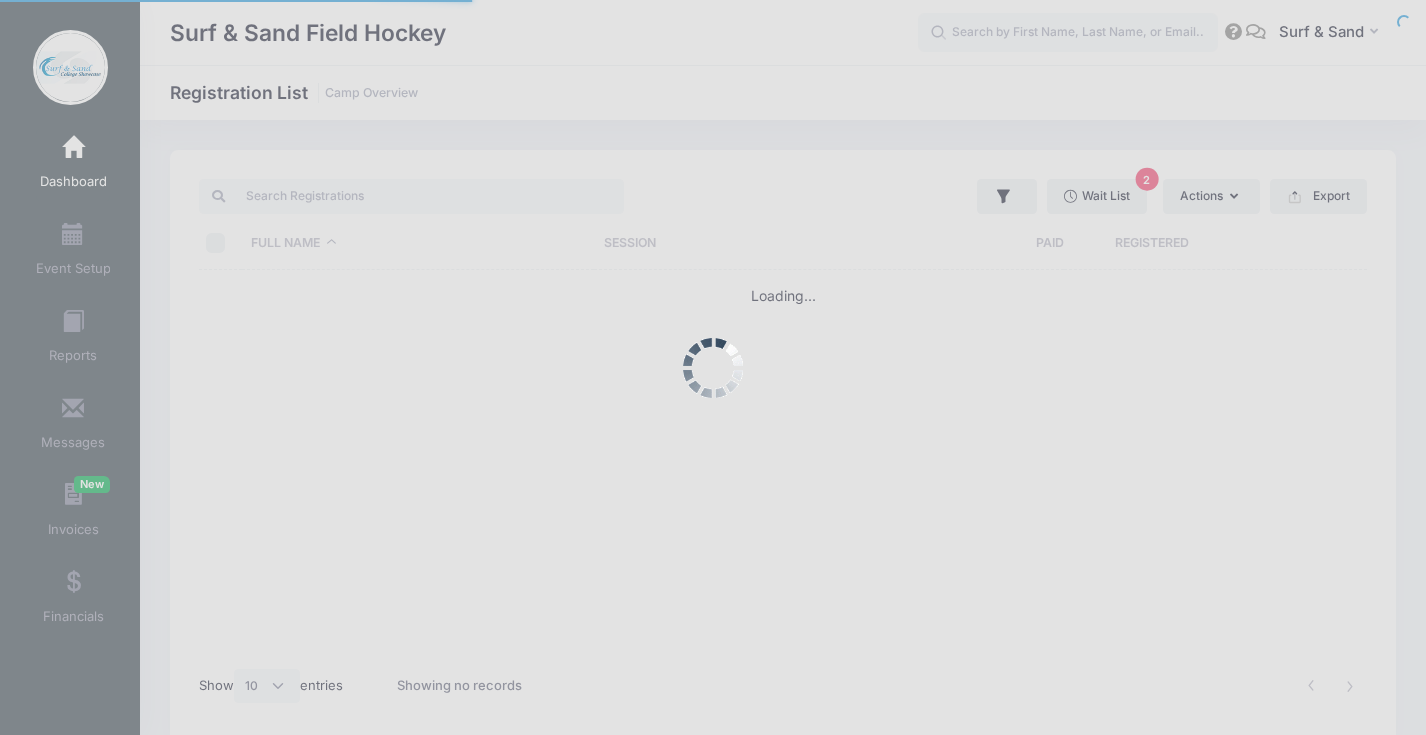 scroll, scrollTop: 0, scrollLeft: 0, axis: both 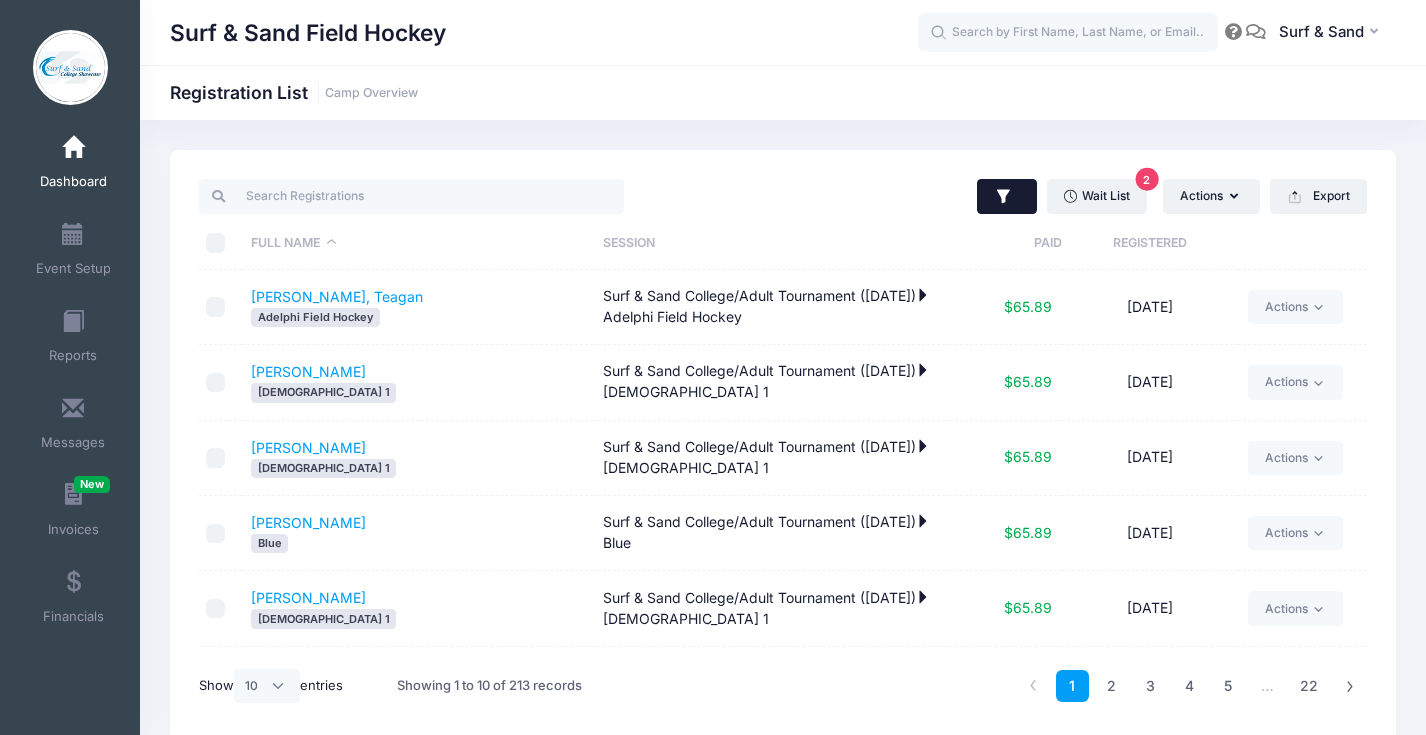 click 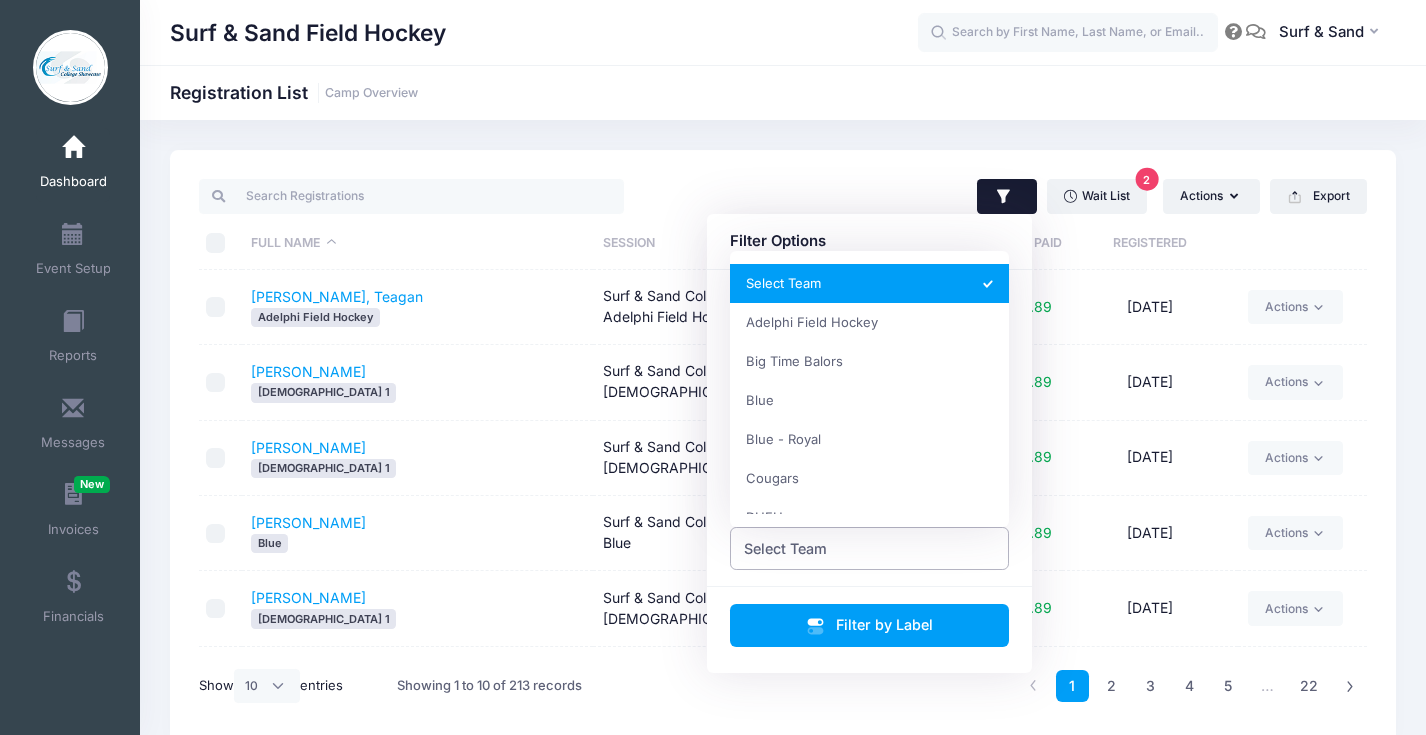 click on "Select Team" at bounding box center (870, 548) 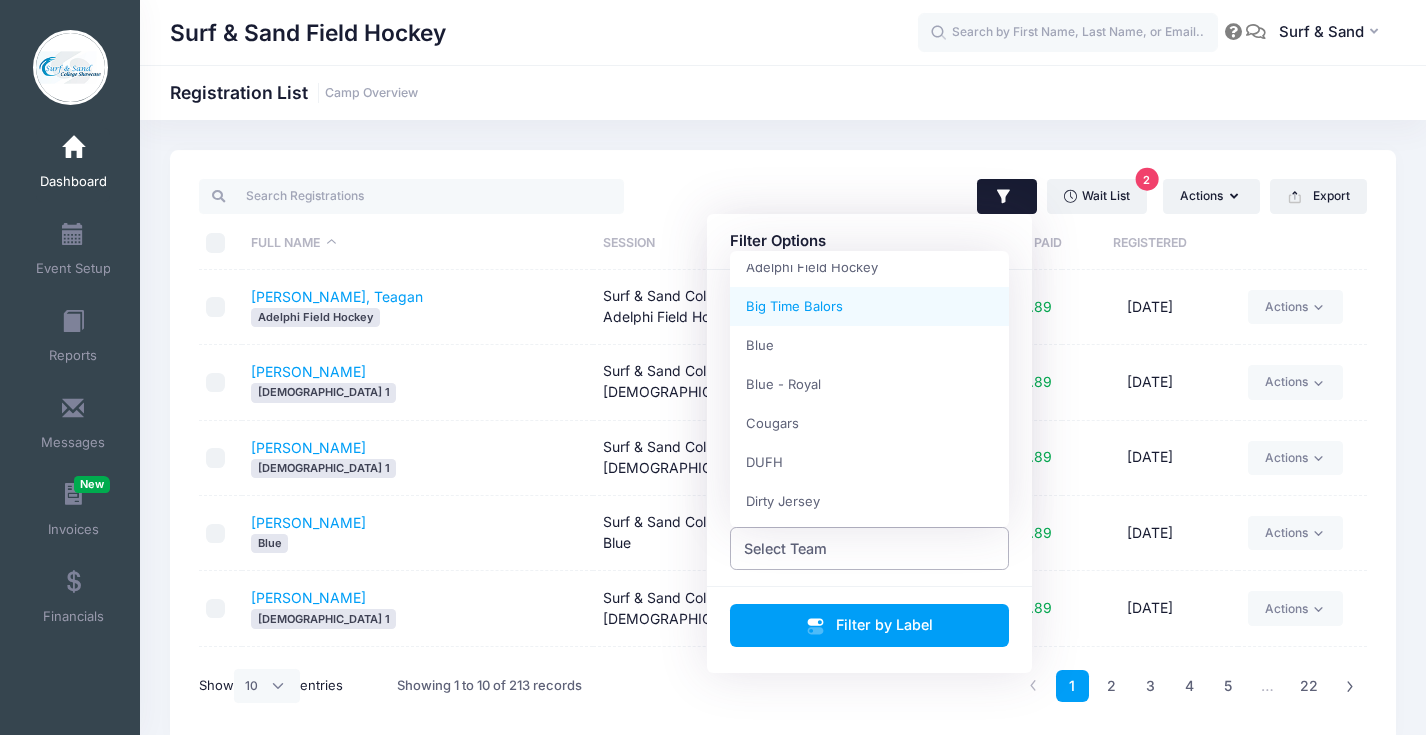 scroll, scrollTop: 146, scrollLeft: 0, axis: vertical 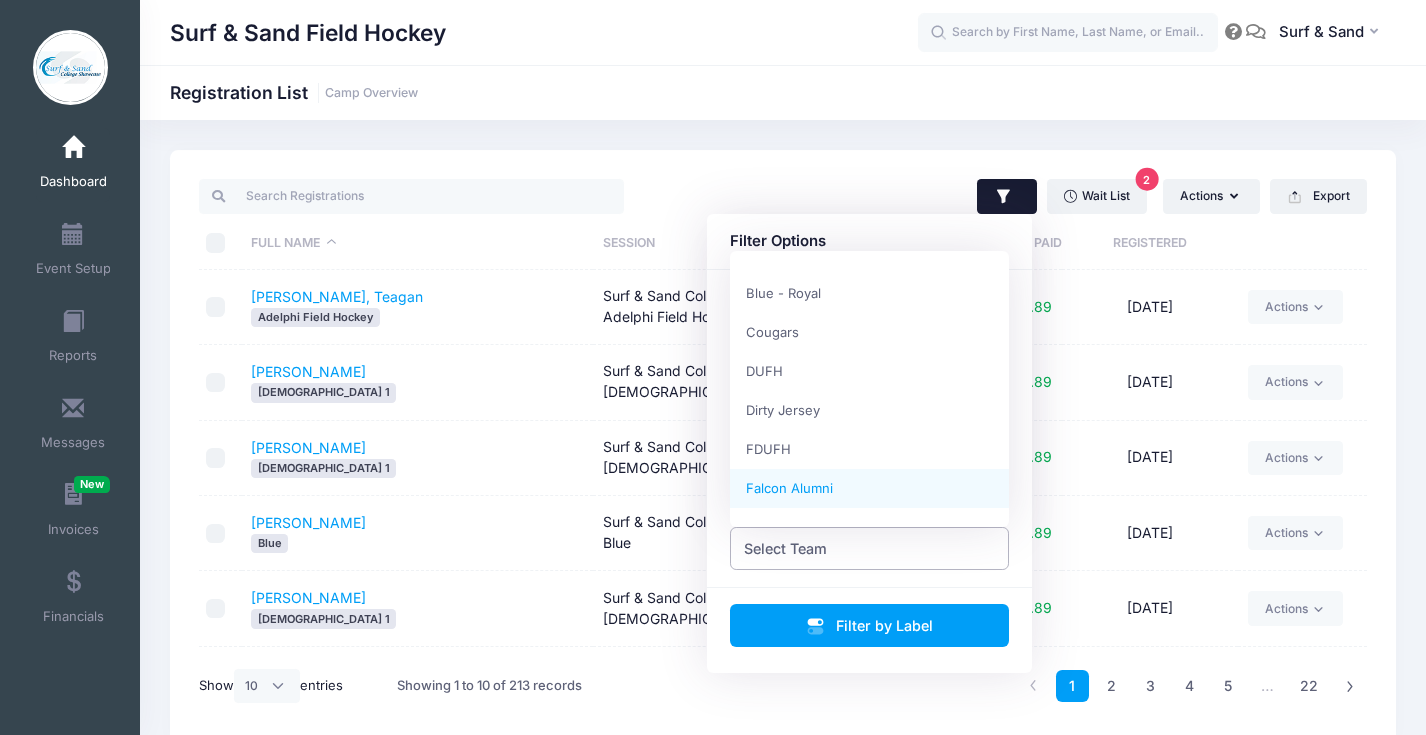 select on "Falcon Alumni" 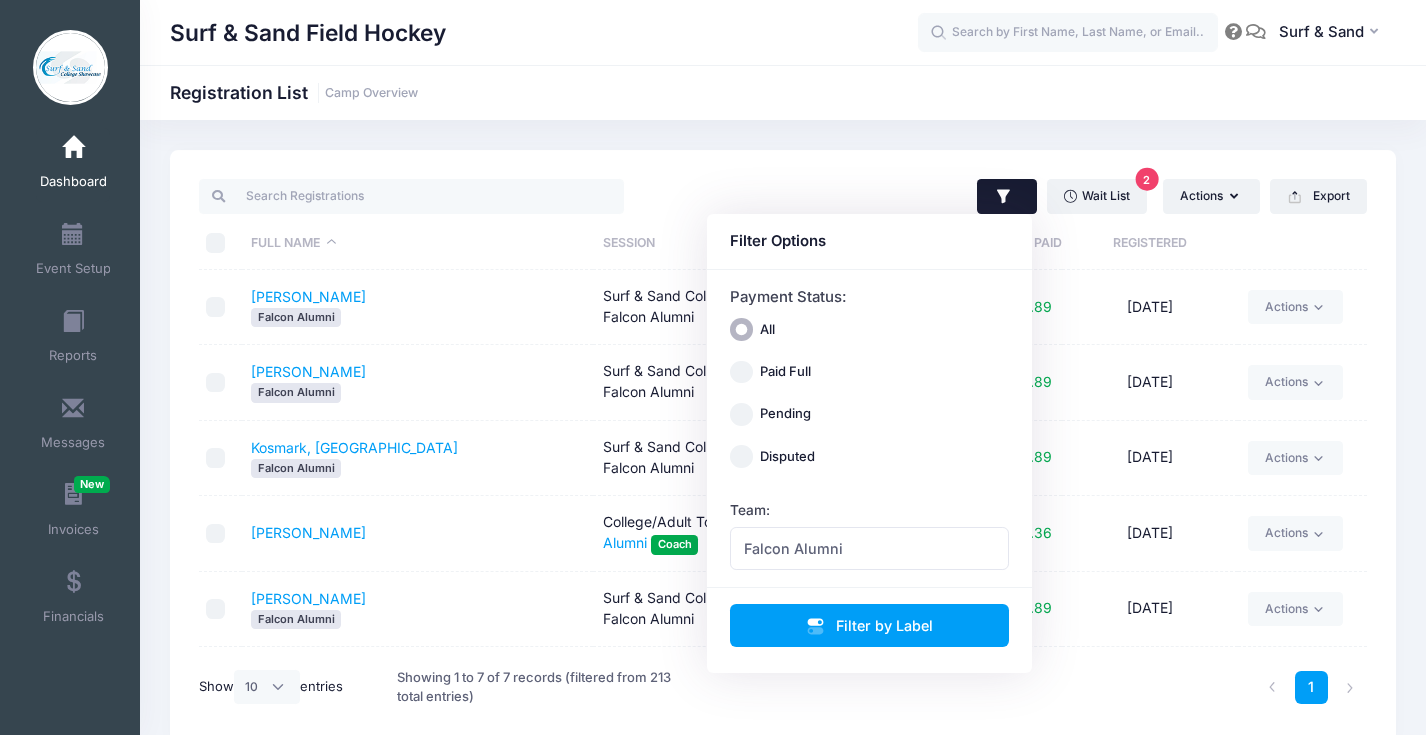 click on "Krautheim, Samantha" at bounding box center [418, 534] 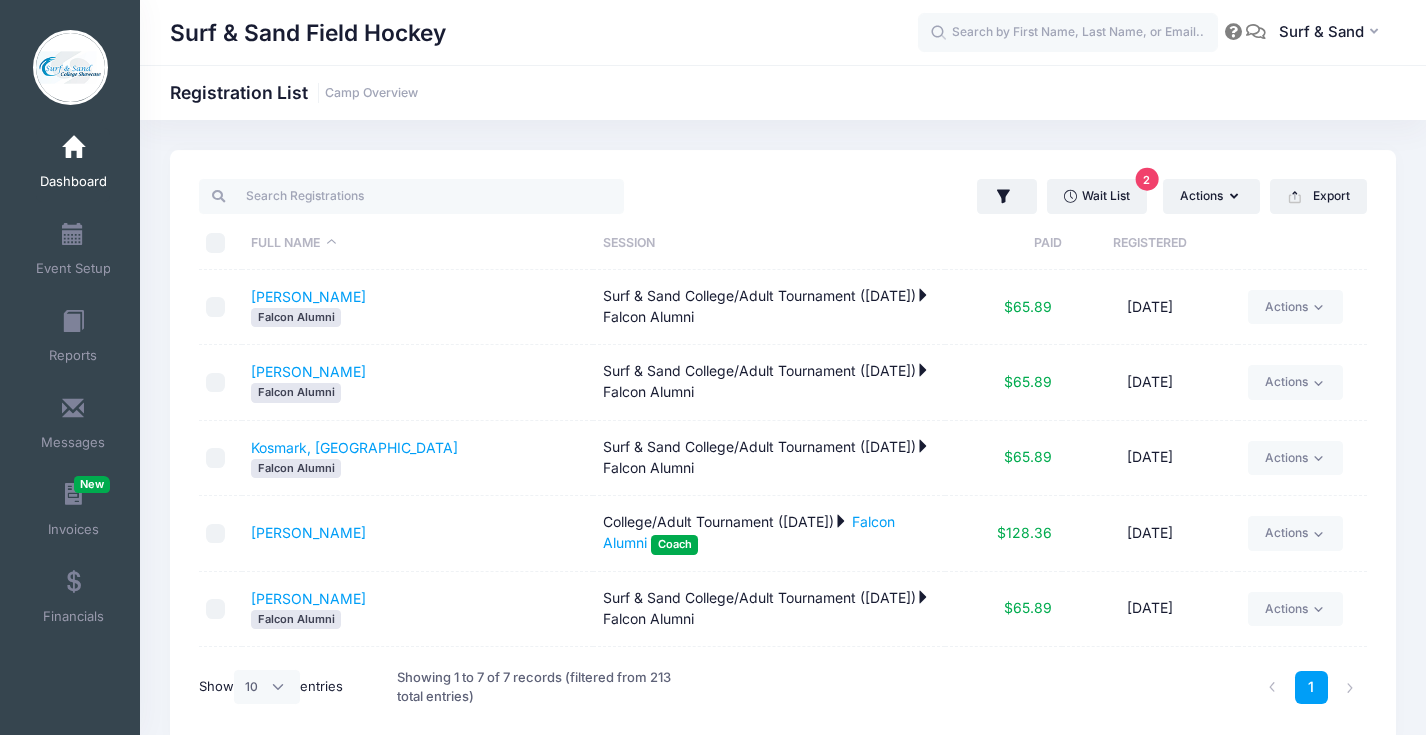 scroll, scrollTop: 143, scrollLeft: 0, axis: vertical 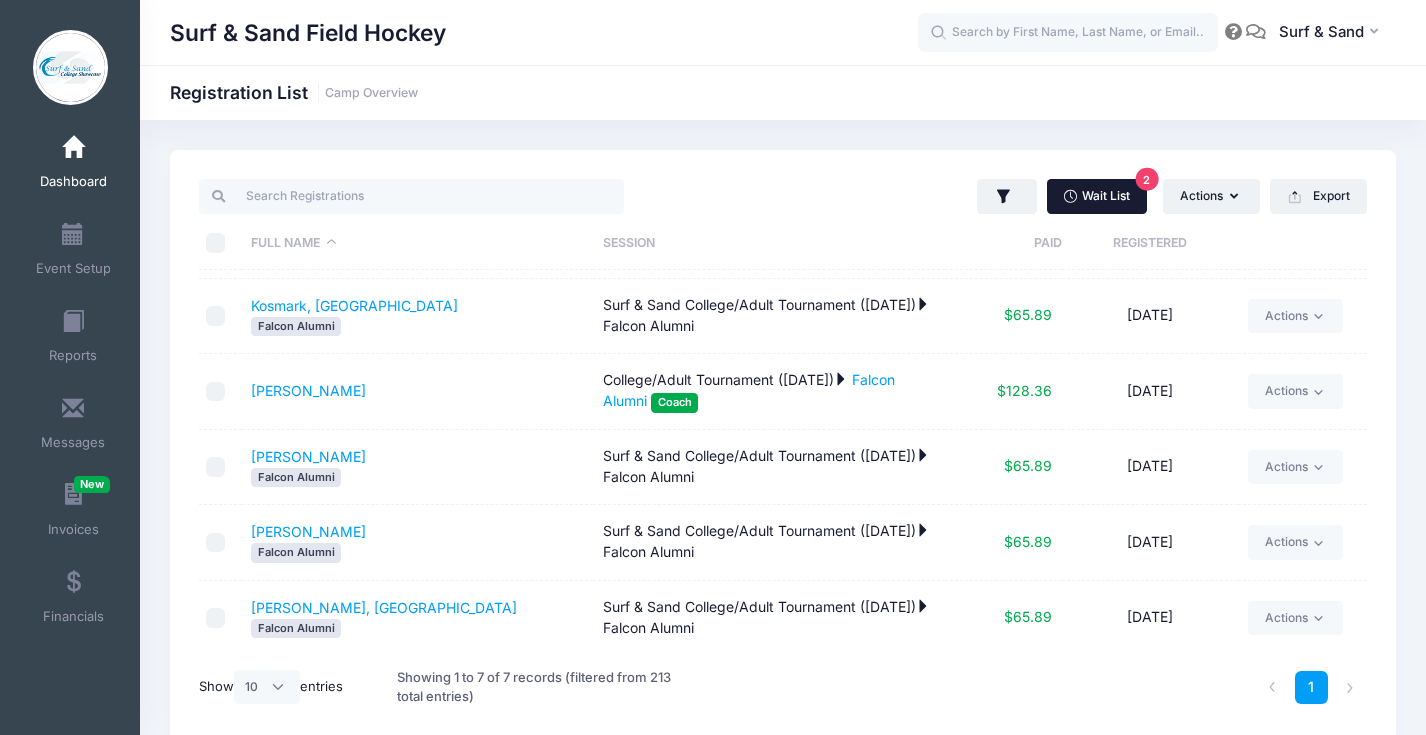 click on "Wait List
2" at bounding box center [1097, 196] 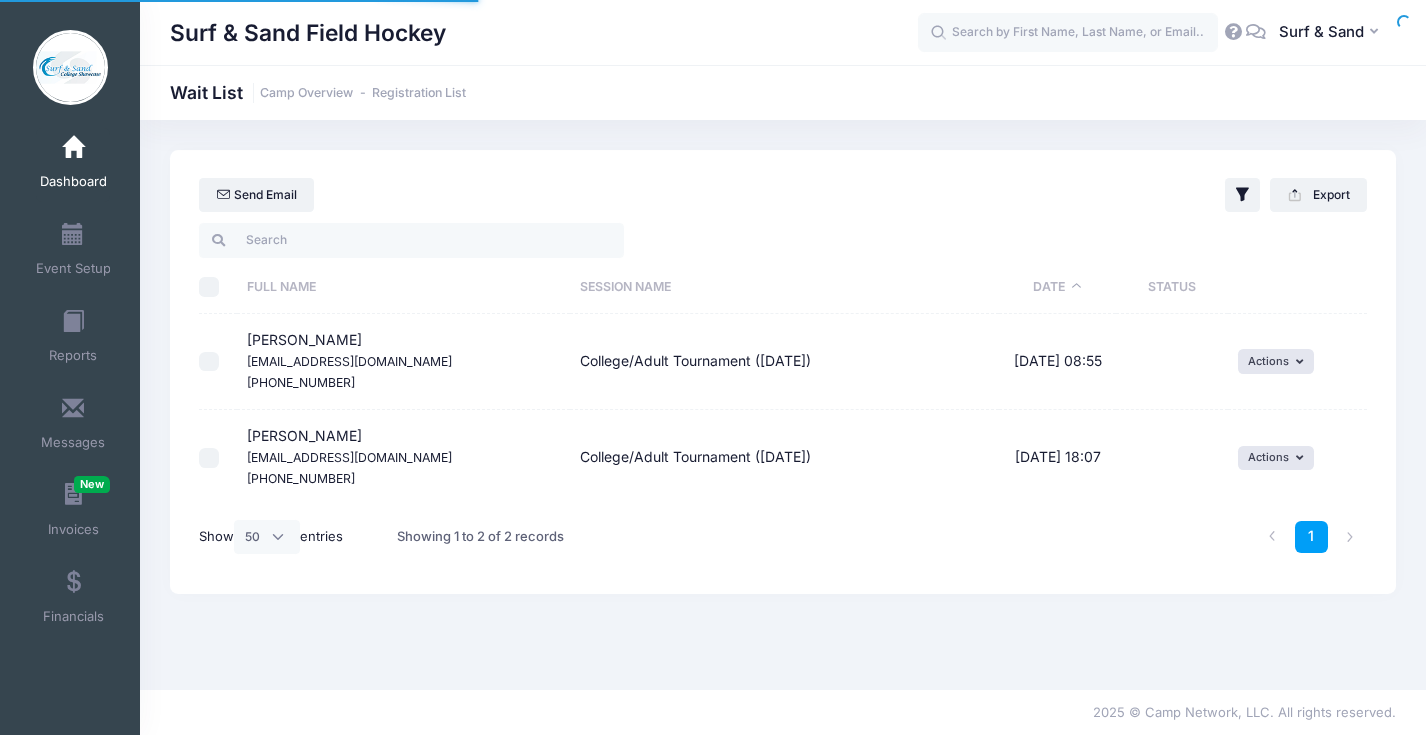 select on "50" 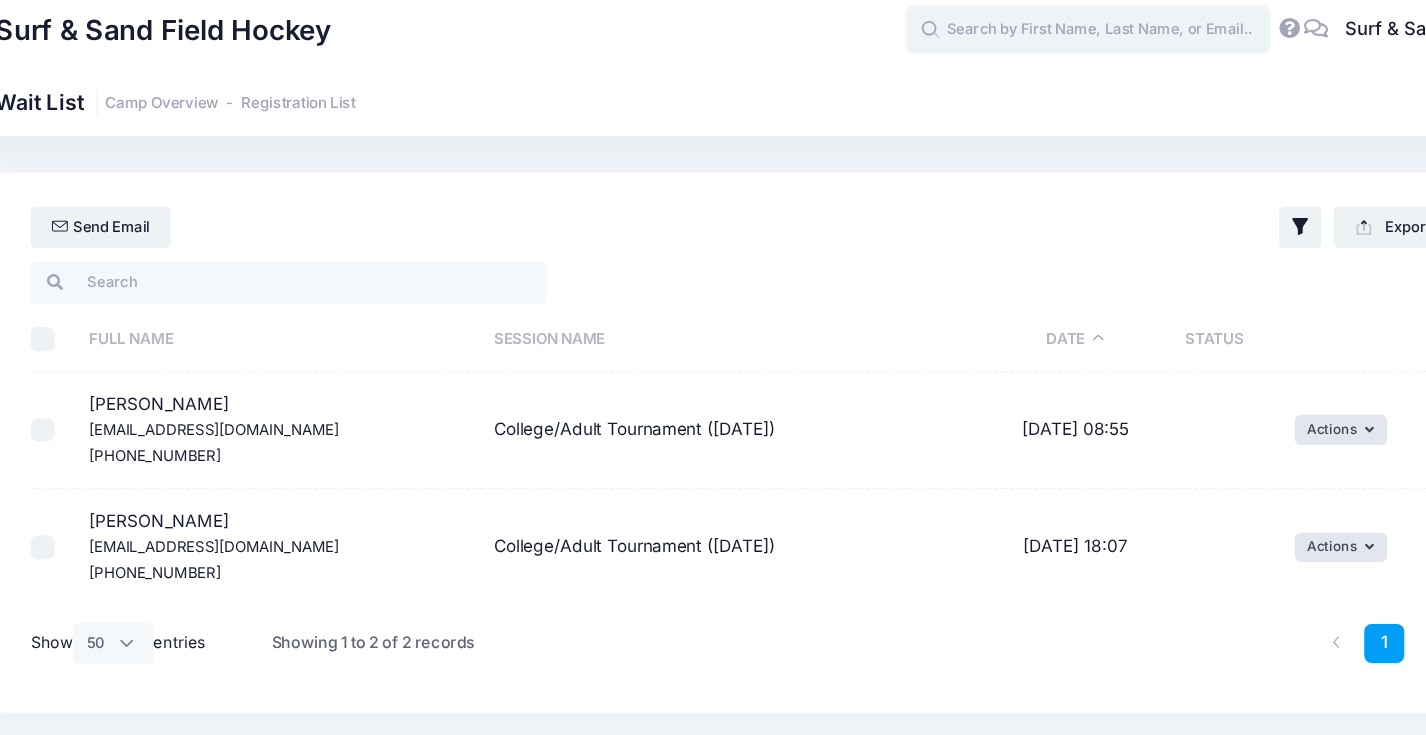 click at bounding box center [1068, 33] 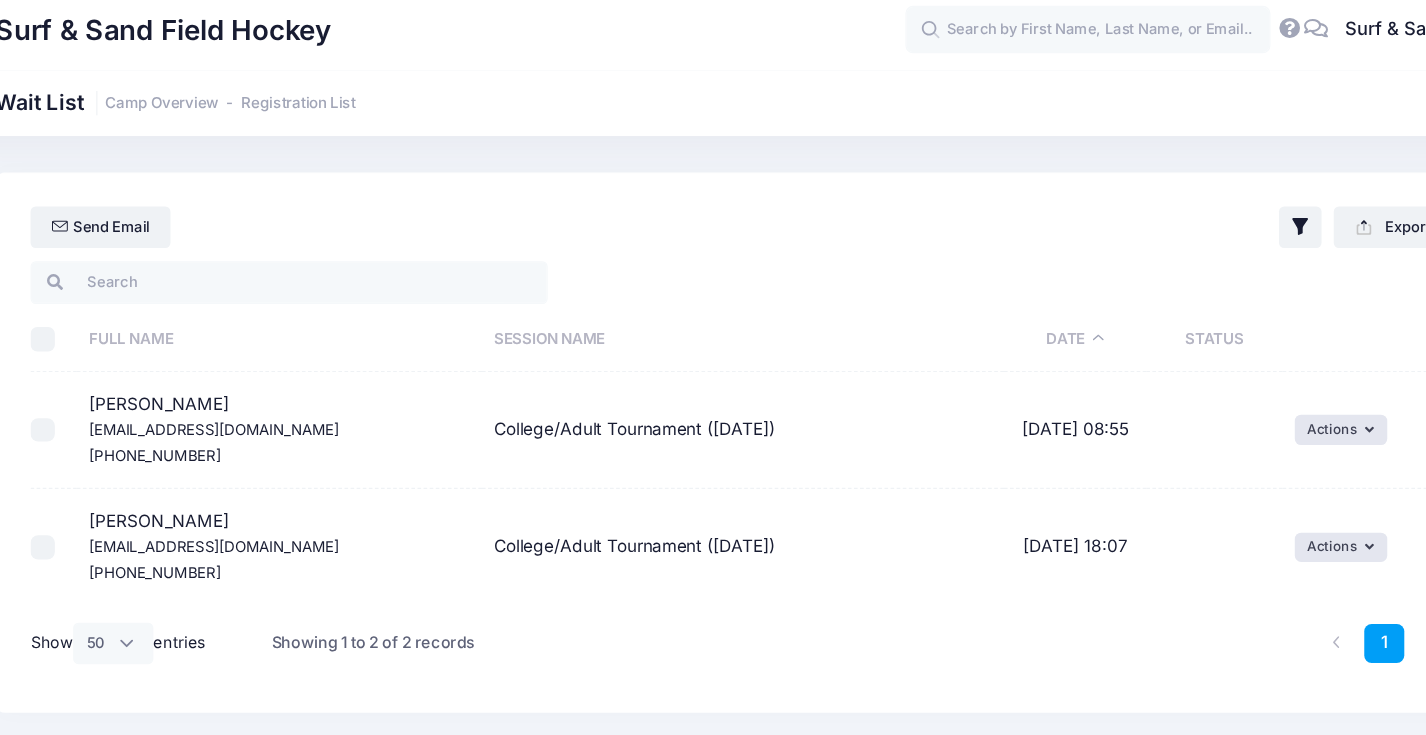 drag, startPoint x: 364, startPoint y: 435, endPoint x: 249, endPoint y: 429, distance: 115.15642 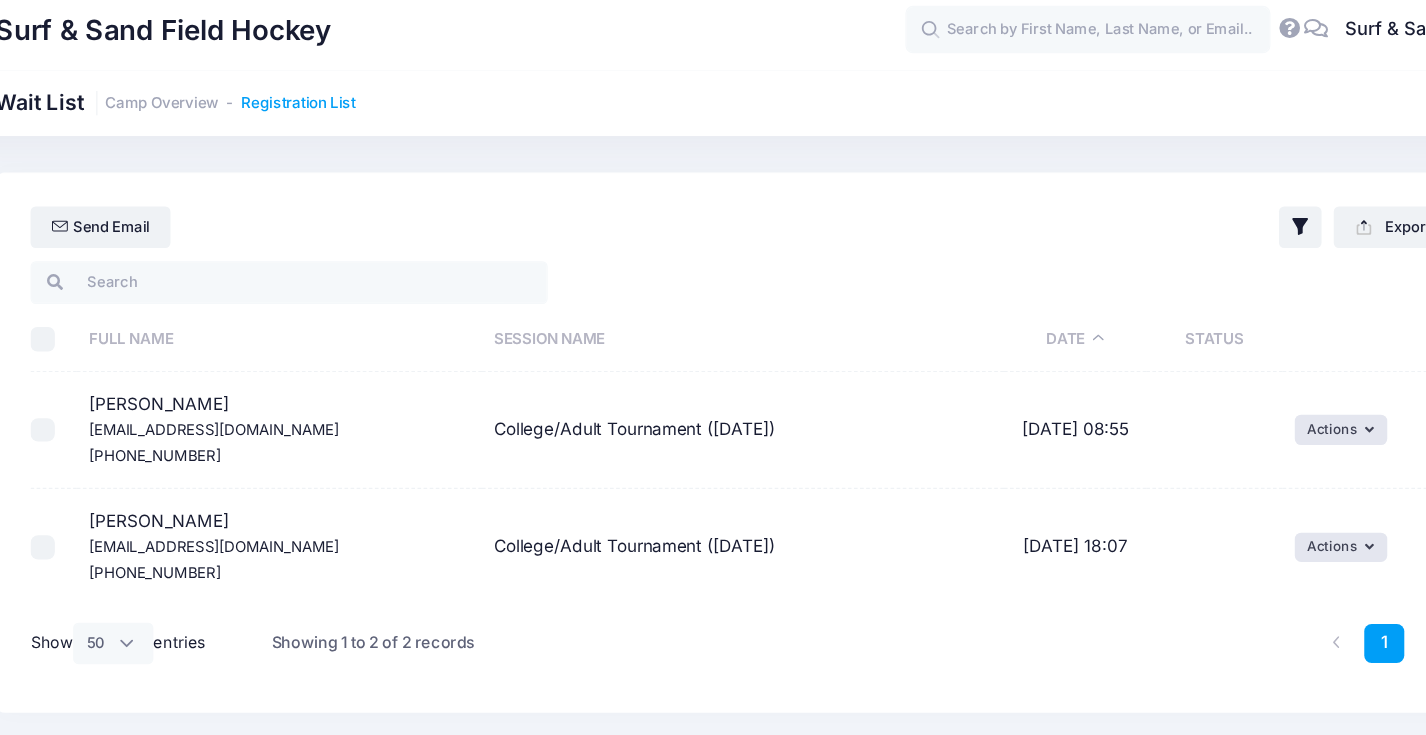 click on "Registration List" at bounding box center (419, 93) 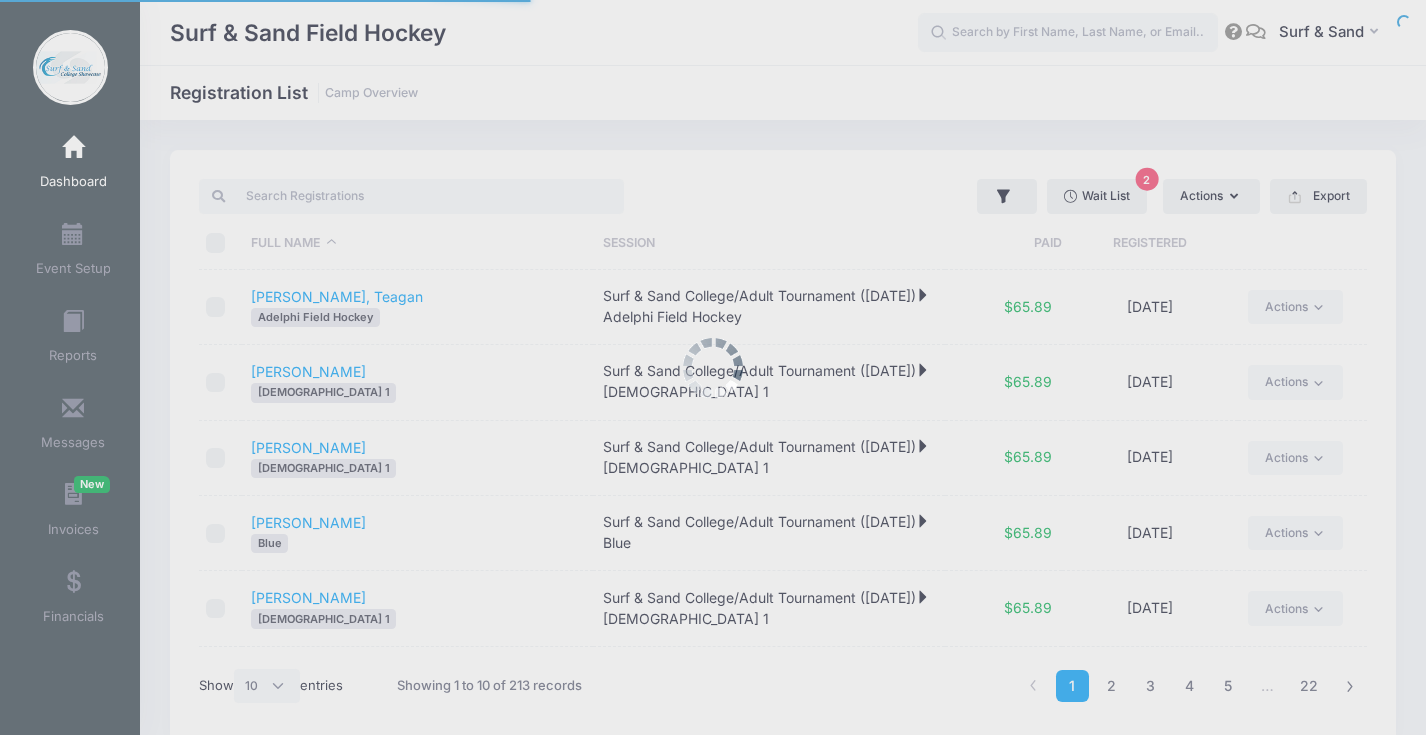 select on "10" 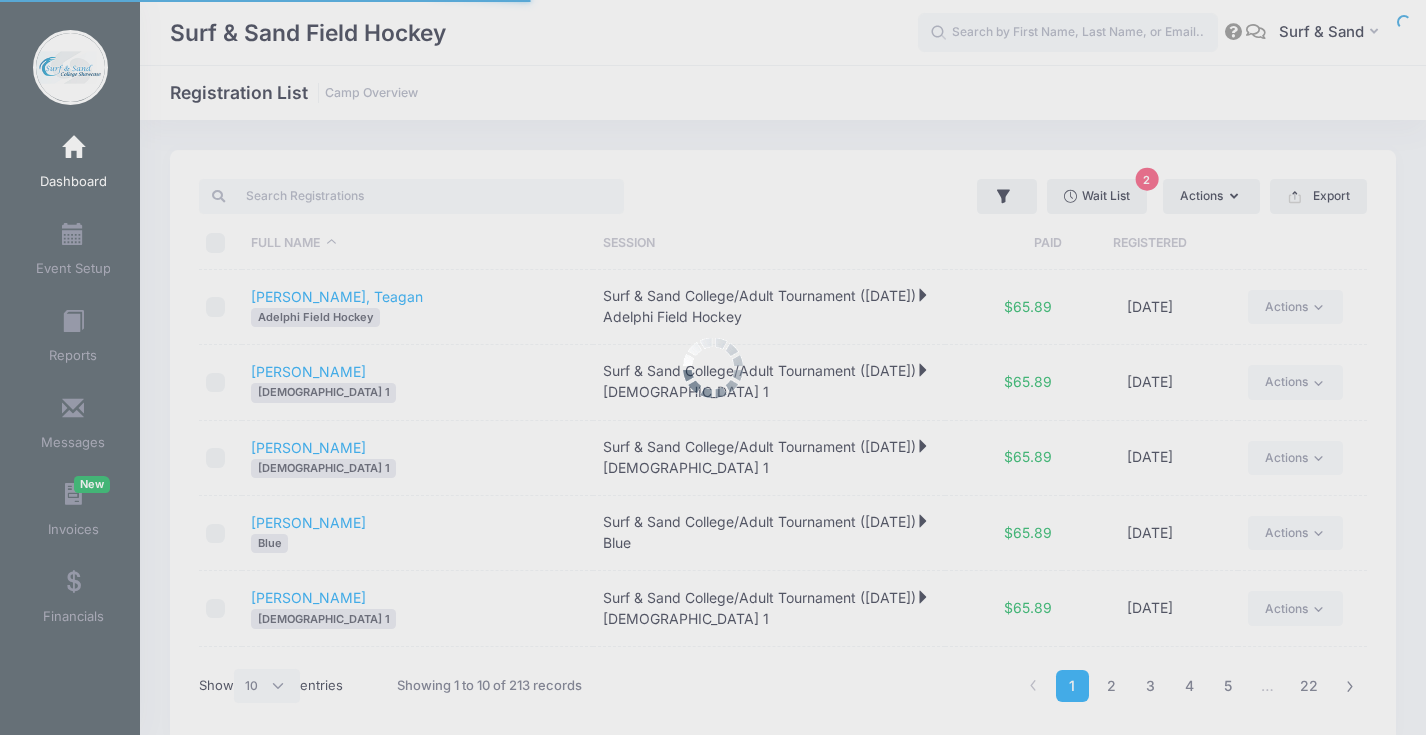scroll, scrollTop: 0, scrollLeft: 0, axis: both 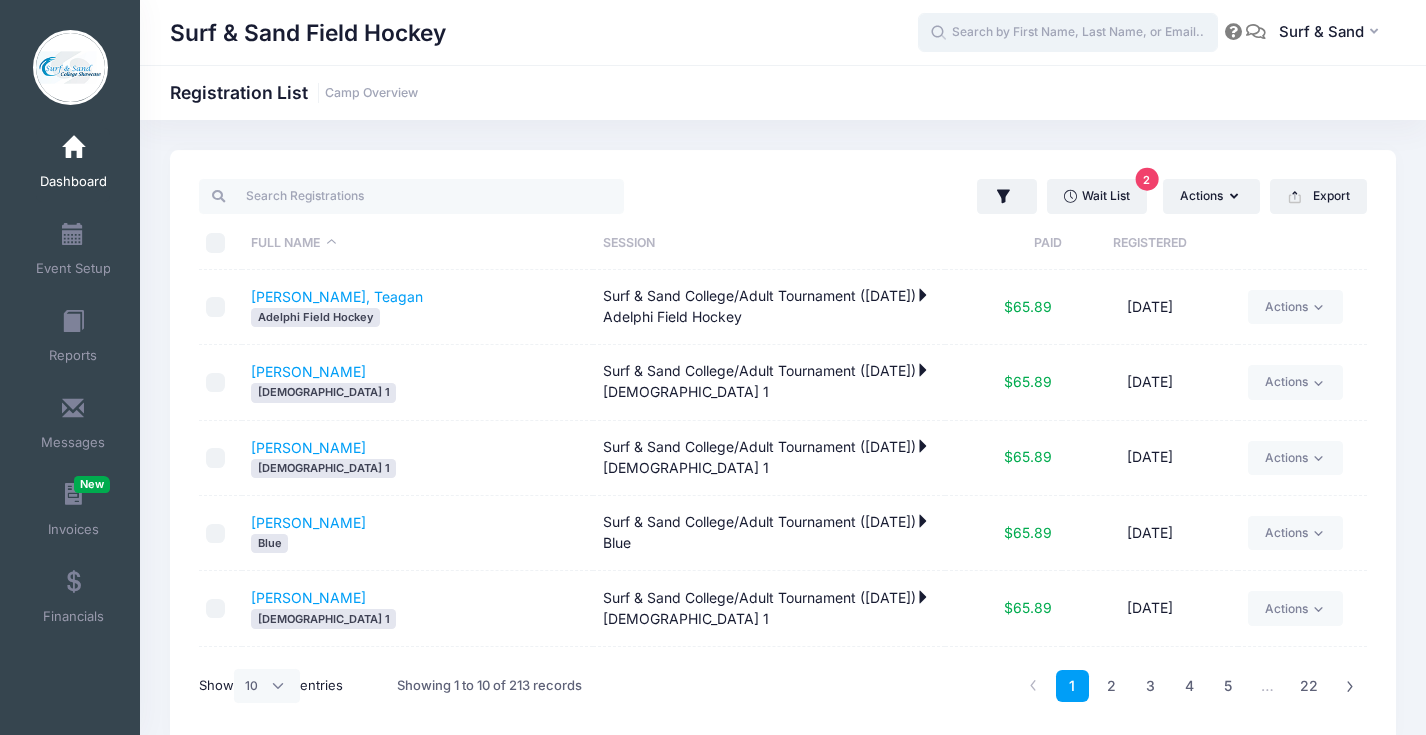 click at bounding box center (1068, 33) 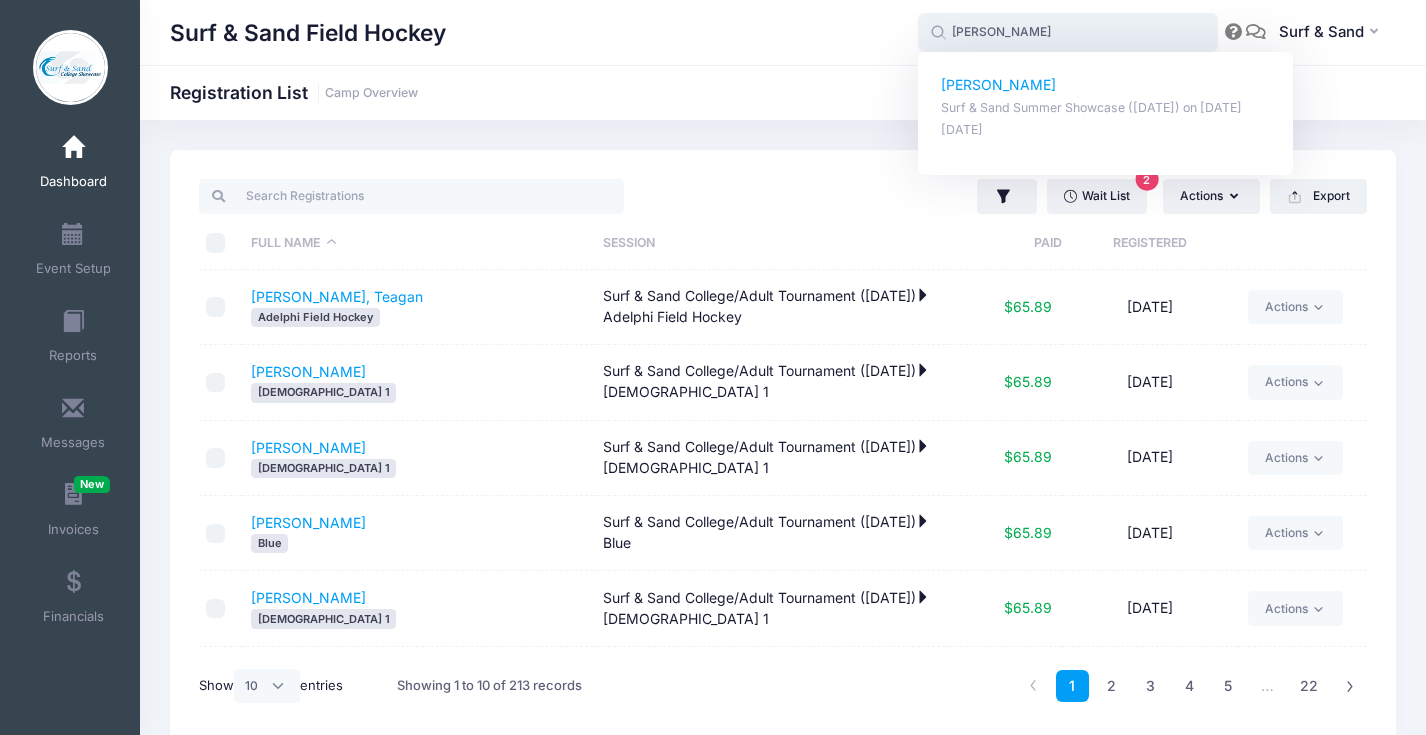 click on "[PERSON_NAME]" at bounding box center [1106, 85] 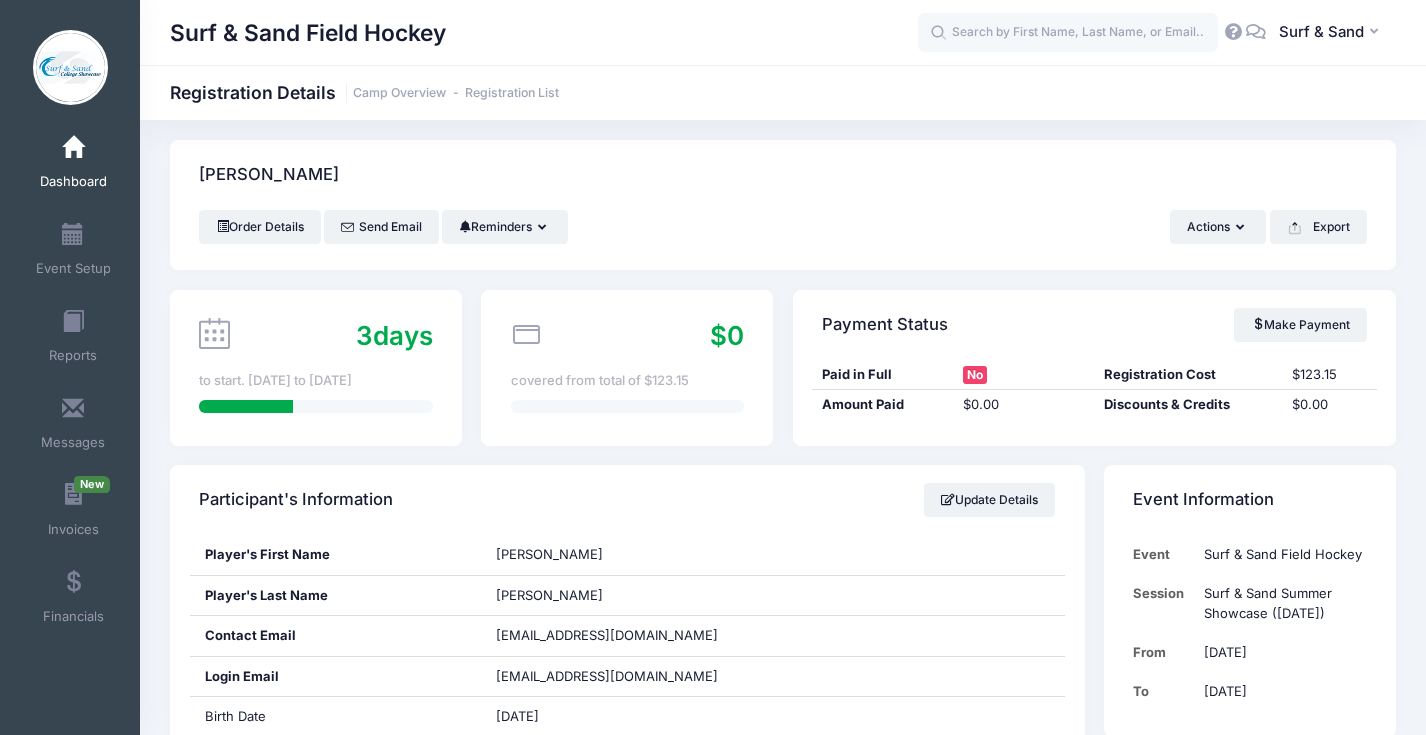 scroll, scrollTop: 0, scrollLeft: 0, axis: both 